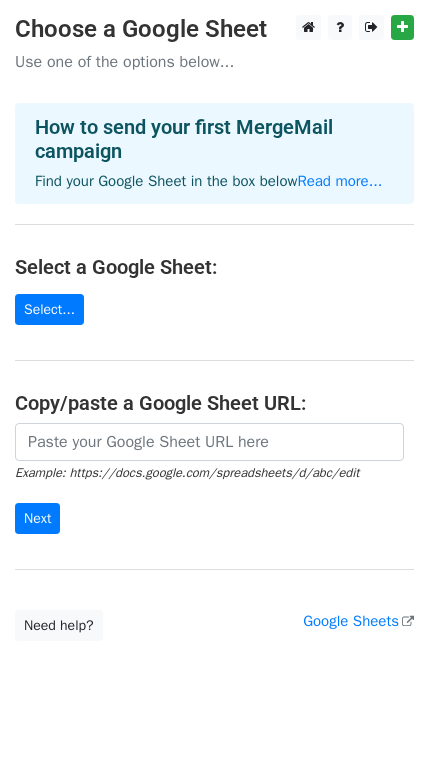 scroll, scrollTop: 0, scrollLeft: 0, axis: both 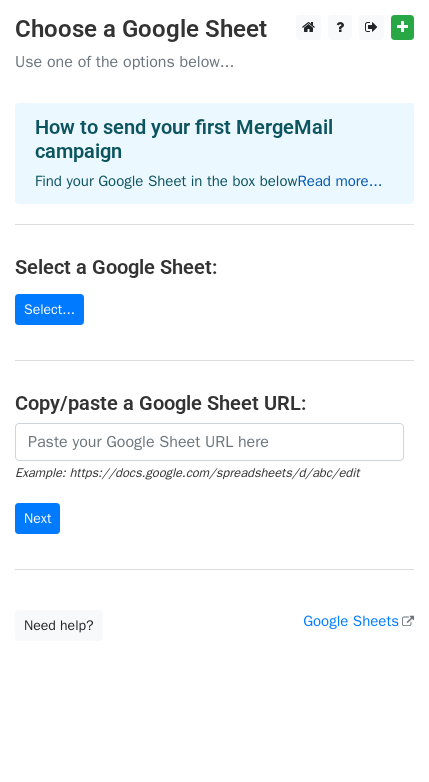 click on "Read more..." at bounding box center (339, 181) 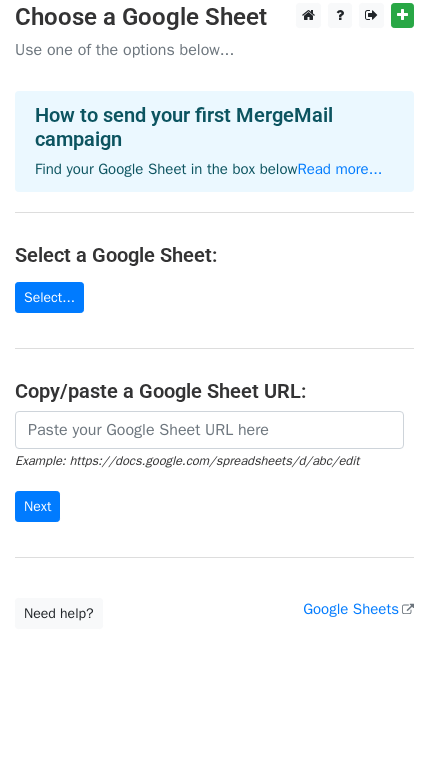 scroll, scrollTop: 0, scrollLeft: 0, axis: both 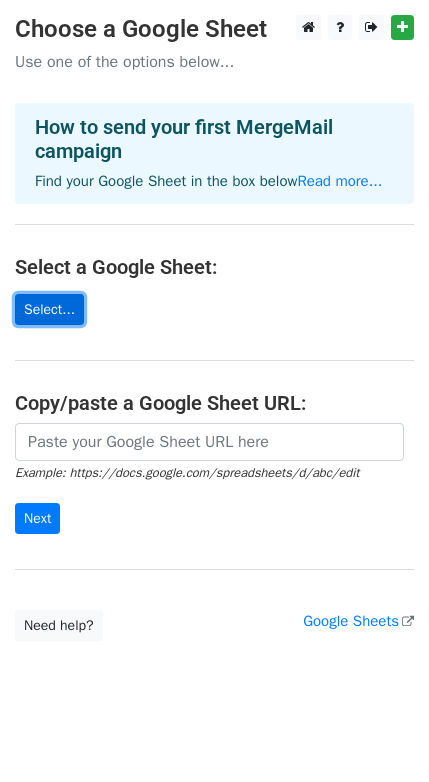 click on "Select..." at bounding box center (49, 309) 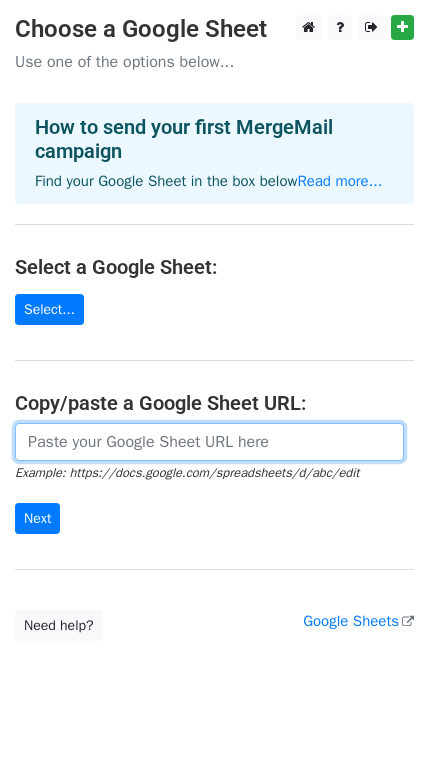 click at bounding box center (209, 442) 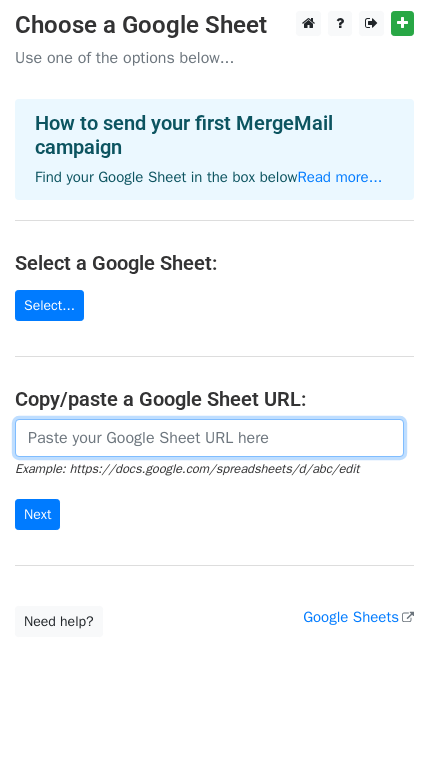 scroll, scrollTop: 0, scrollLeft: 0, axis: both 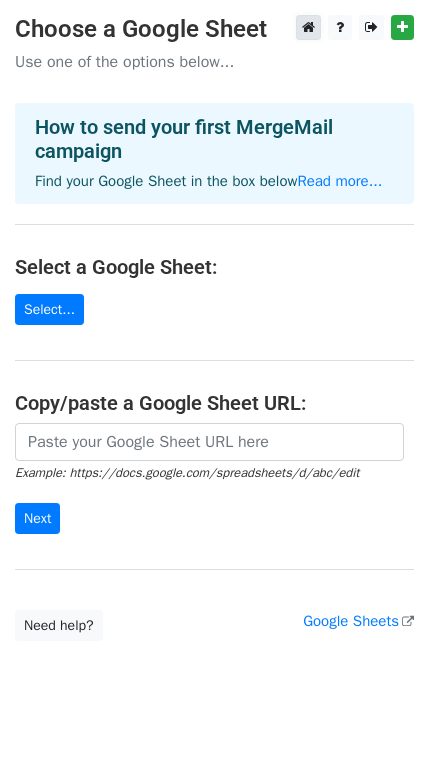 click at bounding box center [308, 27] 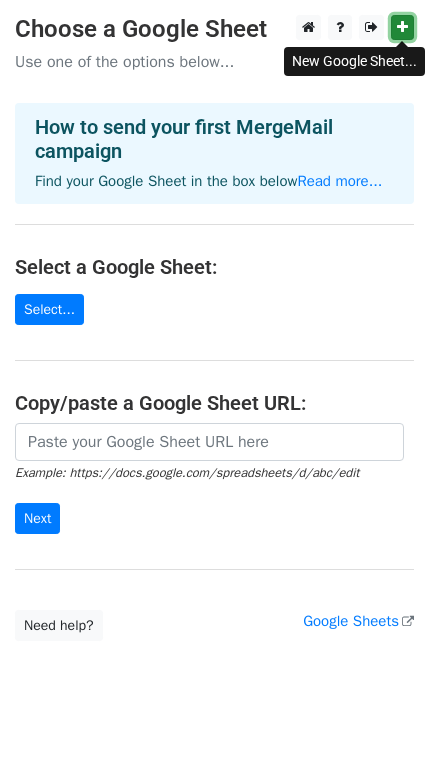 click at bounding box center [402, 27] 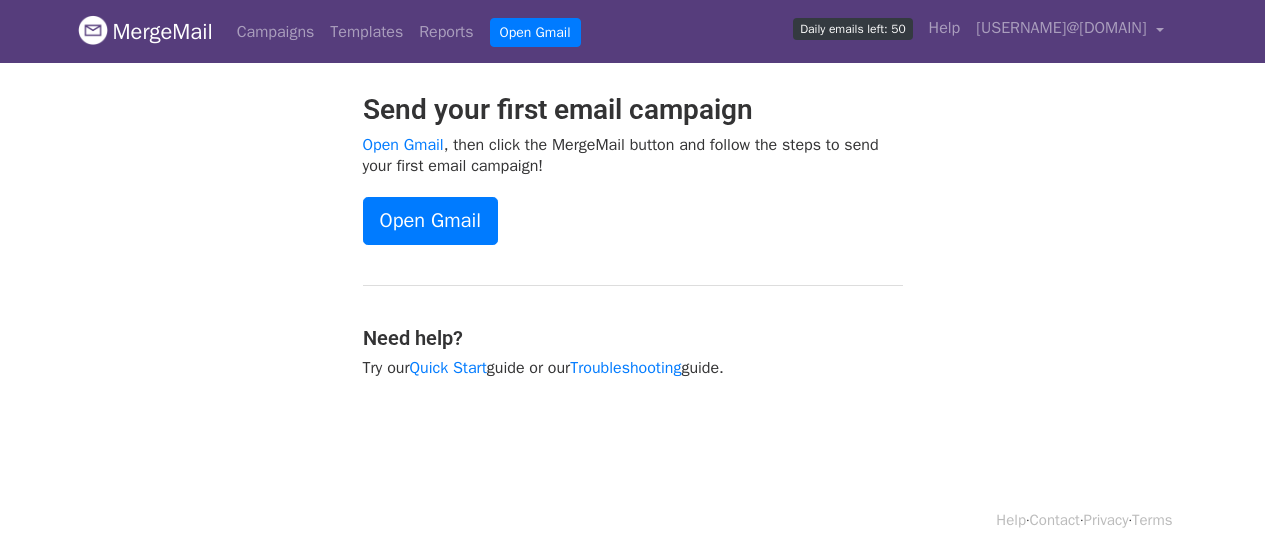 scroll, scrollTop: 0, scrollLeft: 0, axis: both 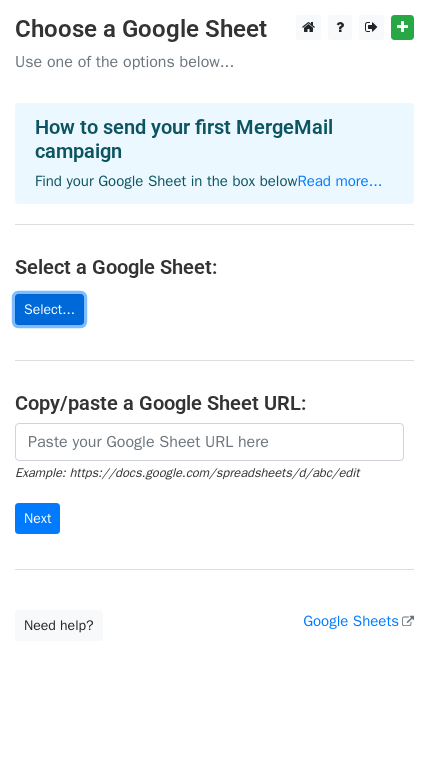click on "Select..." at bounding box center [49, 309] 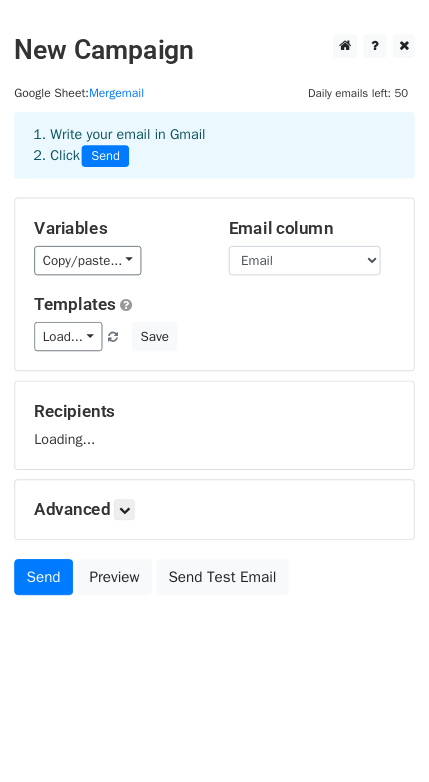 scroll, scrollTop: 0, scrollLeft: 0, axis: both 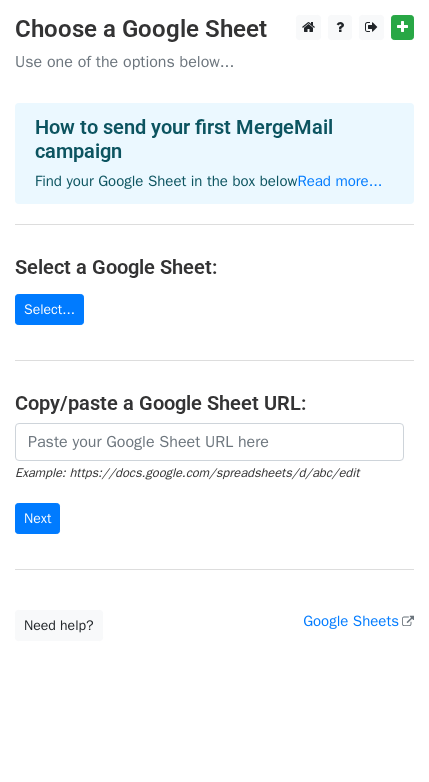 click on "Choose a Google Sheet
Use one of the options below...
How to send your first MergeMail campaign
Find your Google Sheet in the box below  Read more...
Select a Google Sheet:
Select...
Copy/paste a Google Sheet URL:
Example:
https://docs.google.com/spreadsheets/d/abc/edit
Next
Google Sheets
Need help?
Help
×
Why do I need to copy/paste a Google Sheet URL?
Normally, MergeMail would show you a list of your Google Sheets to choose from, but because you didn't allow MergeMail access to your Google Drive, it cannot show you a list of your Google Sheets. You can read more about permissions in our  support pages .
If you'd like to see a list of your Google Sheets, you'll need to  sign out of MergeMail  and then sign back in and allow access to your Google Drive.
Are your recipients in a CSV or Excel file?
Import your CSV or Excel file into a Google Sheet  then try again.
Read our" at bounding box center (214, 328) 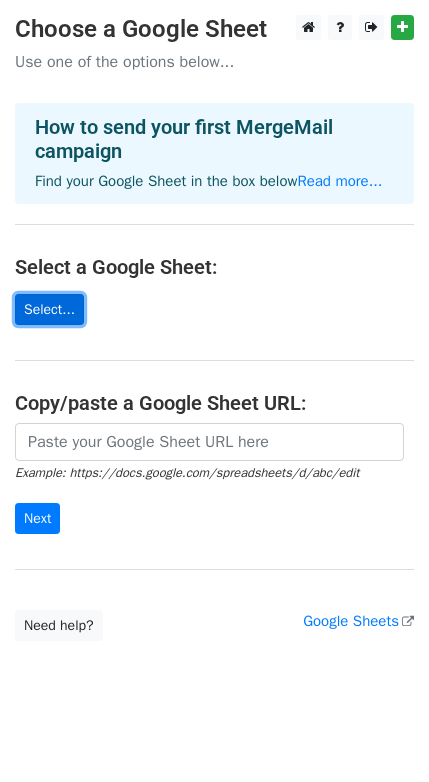 click on "Select..." at bounding box center (49, 309) 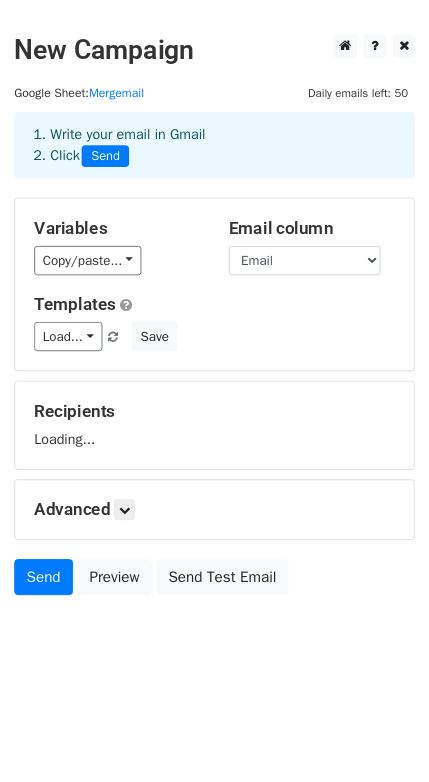 scroll, scrollTop: 0, scrollLeft: 0, axis: both 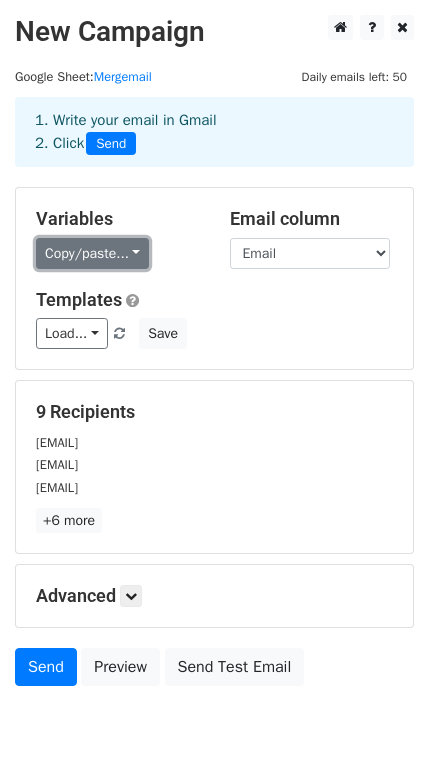 click on "Copy/paste..." at bounding box center (92, 253) 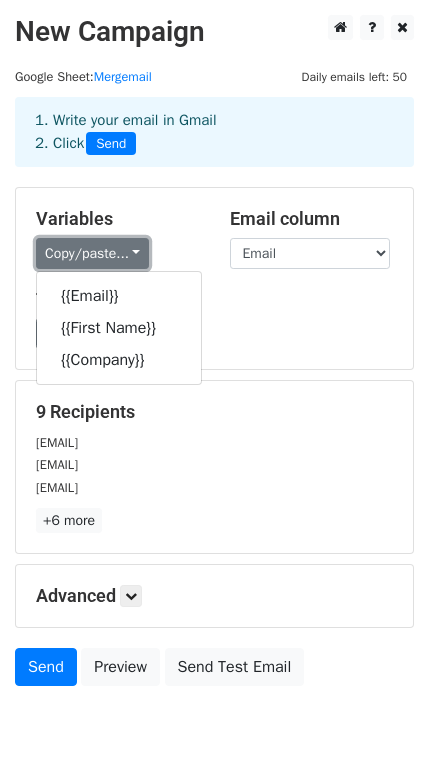 click on "Copy/paste..." at bounding box center [92, 253] 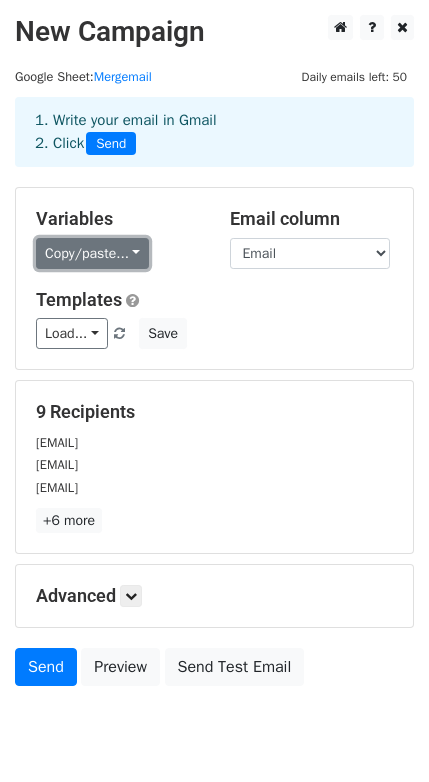 click on "Copy/paste..." at bounding box center [92, 253] 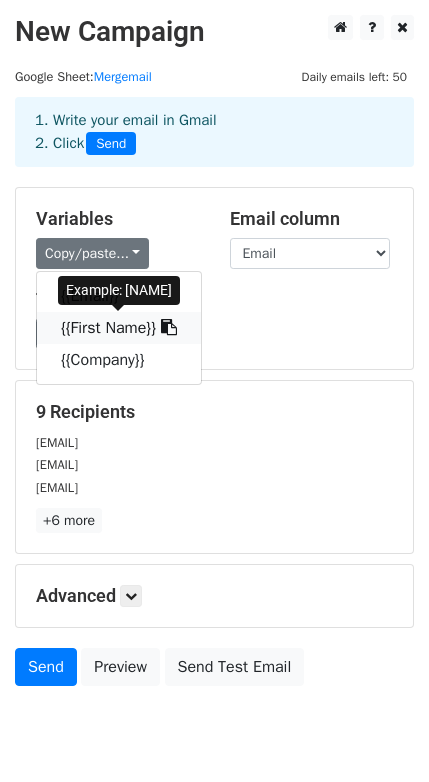 click on "{{First Name}}" at bounding box center [119, 328] 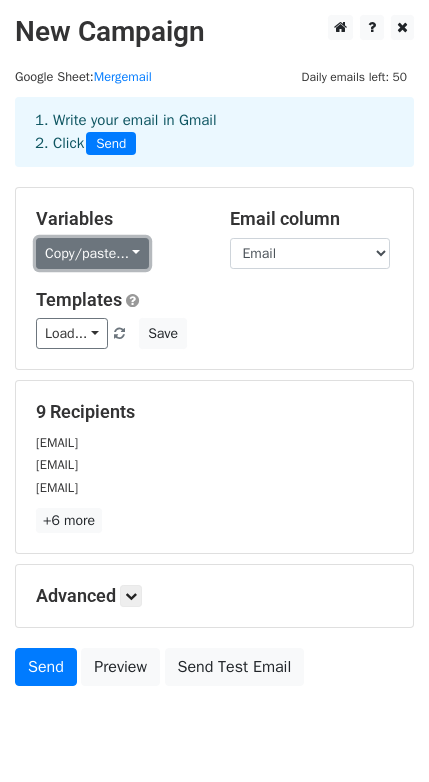 click on "Copy/paste..." at bounding box center (92, 253) 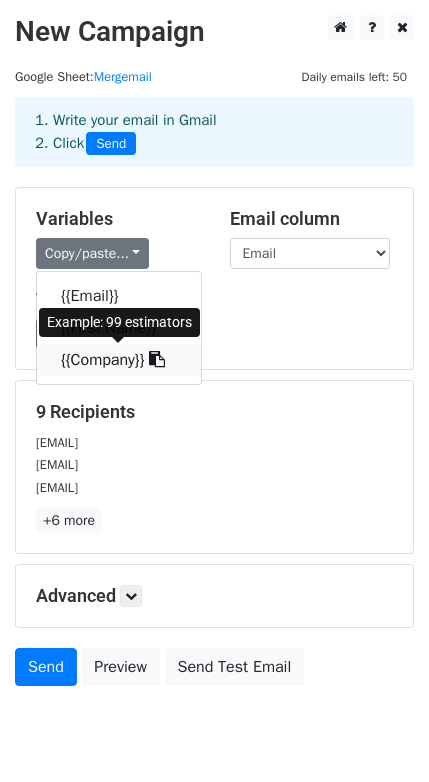 click at bounding box center (157, 359) 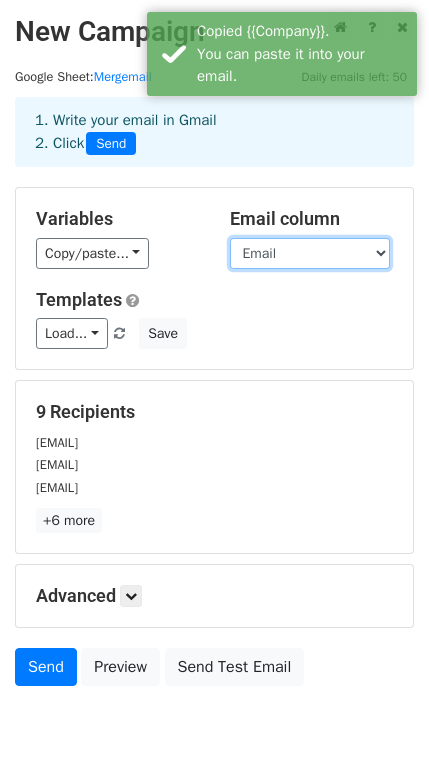 click on "Email
First Name
Company" at bounding box center (310, 253) 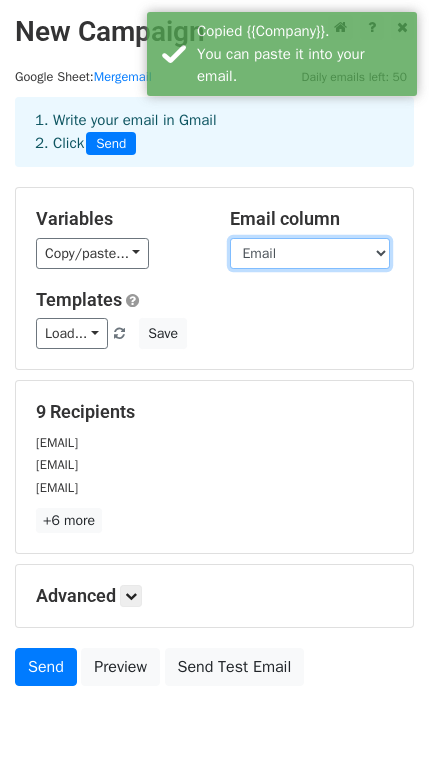 click on "Email
First Name
Company" at bounding box center [310, 253] 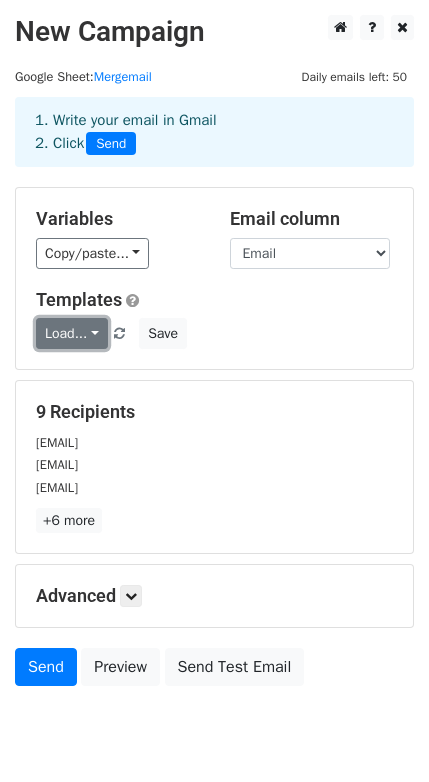 click on "Load..." at bounding box center (72, 333) 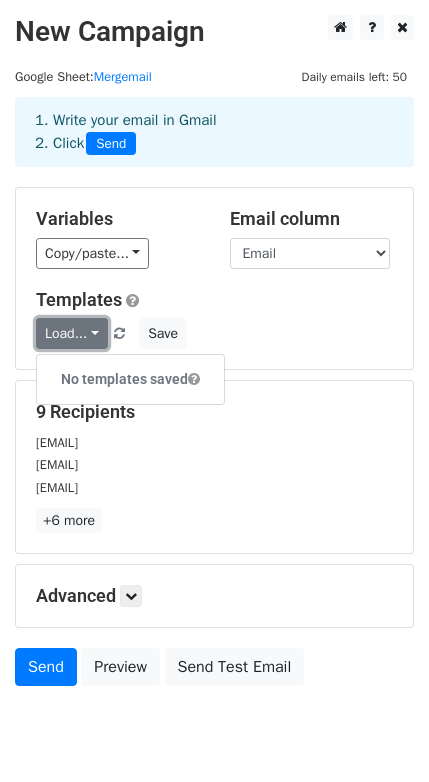 click on "Load..." at bounding box center [72, 333] 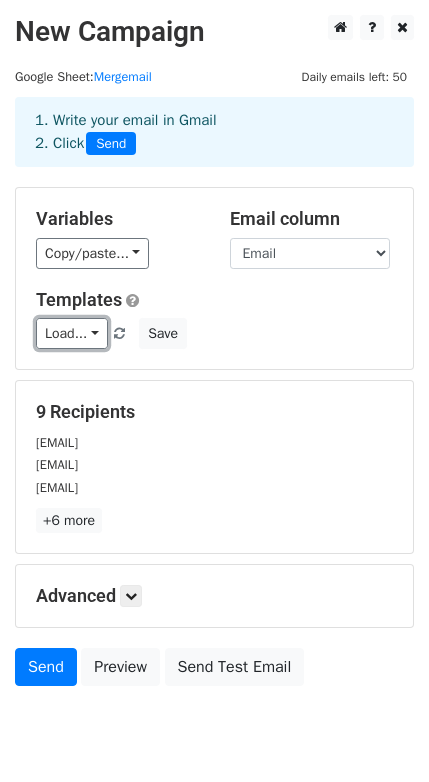 scroll, scrollTop: 74, scrollLeft: 0, axis: vertical 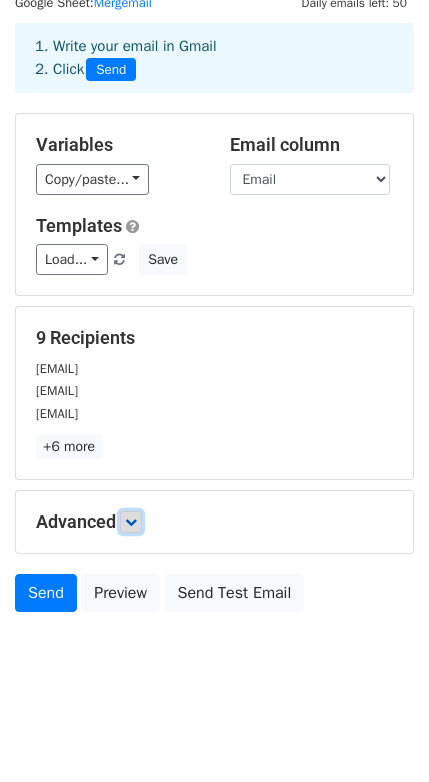 click at bounding box center [131, 522] 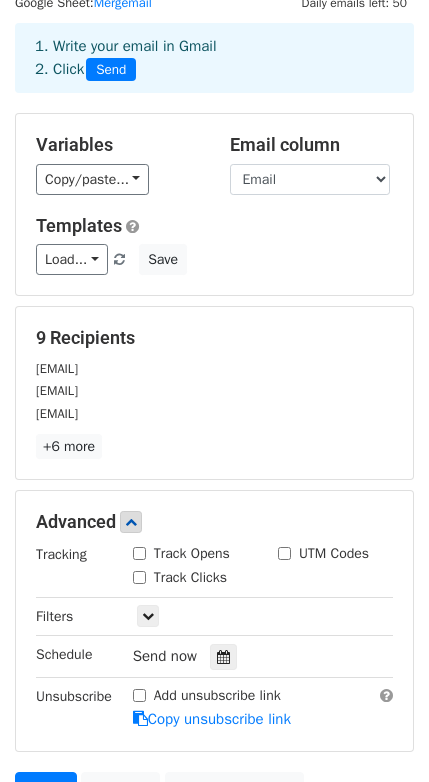 click on "Track Opens" at bounding box center [139, 553] 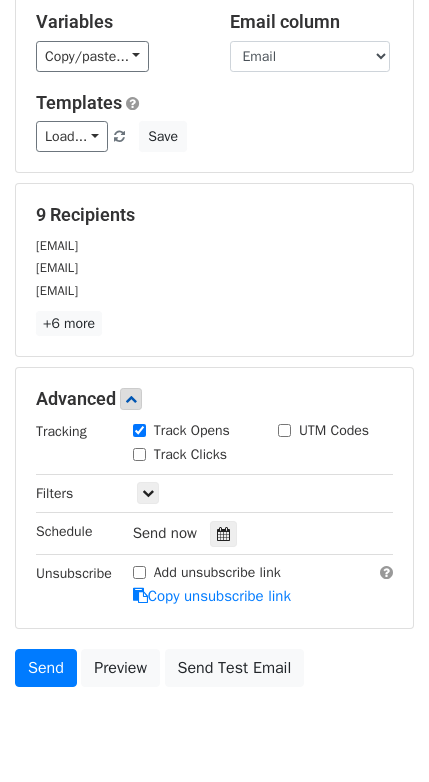 scroll, scrollTop: 270, scrollLeft: 0, axis: vertical 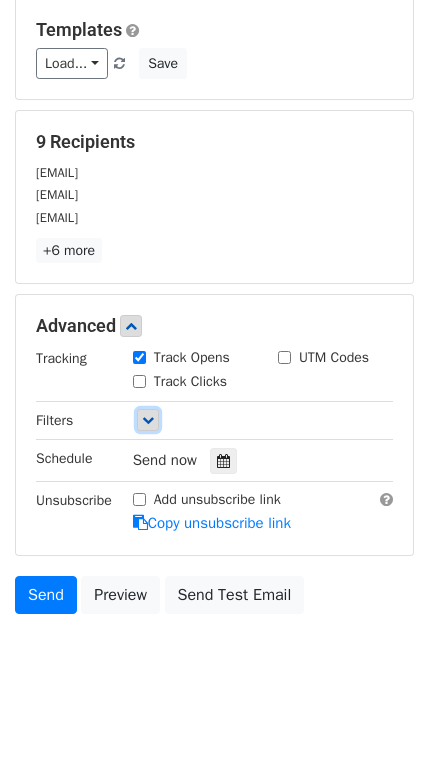 click at bounding box center [148, 420] 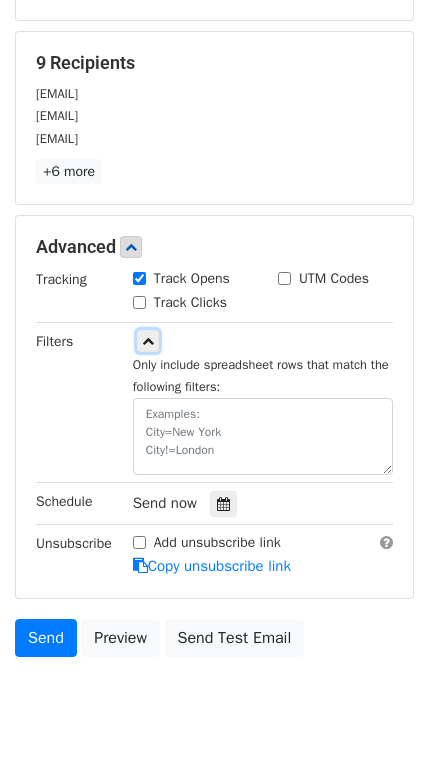 scroll, scrollTop: 392, scrollLeft: 0, axis: vertical 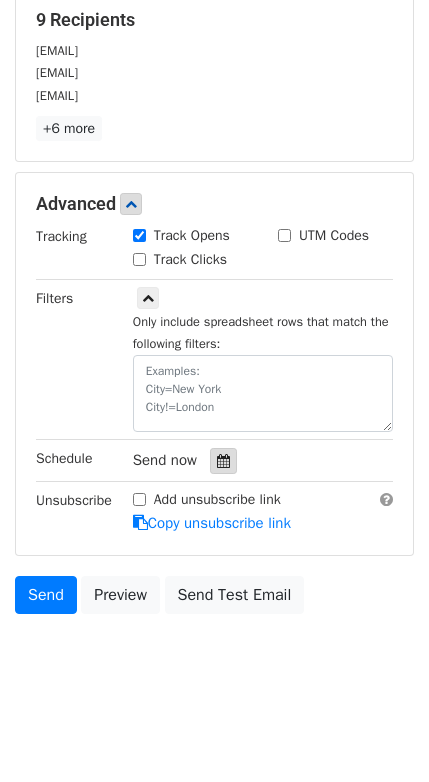 click at bounding box center (223, 461) 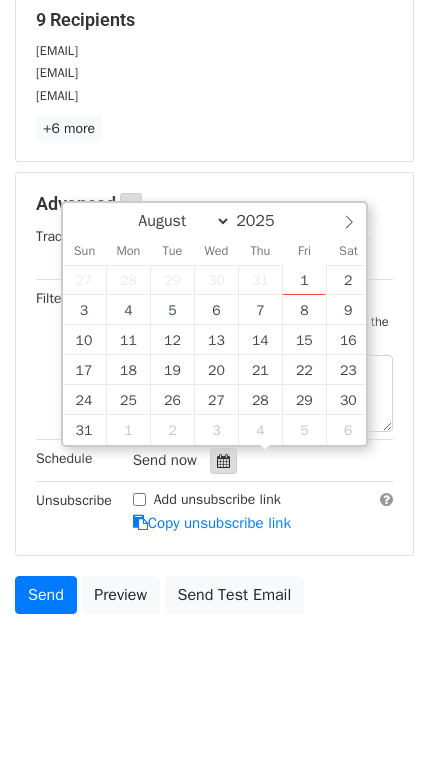 click at bounding box center [223, 461] 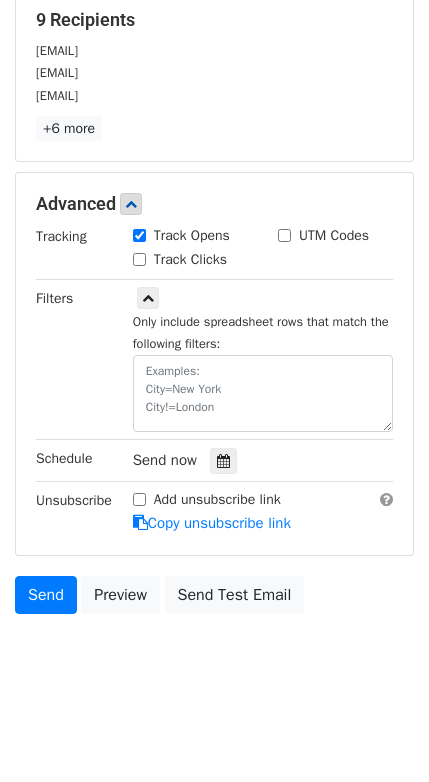 click on "Send now" at bounding box center (165, 460) 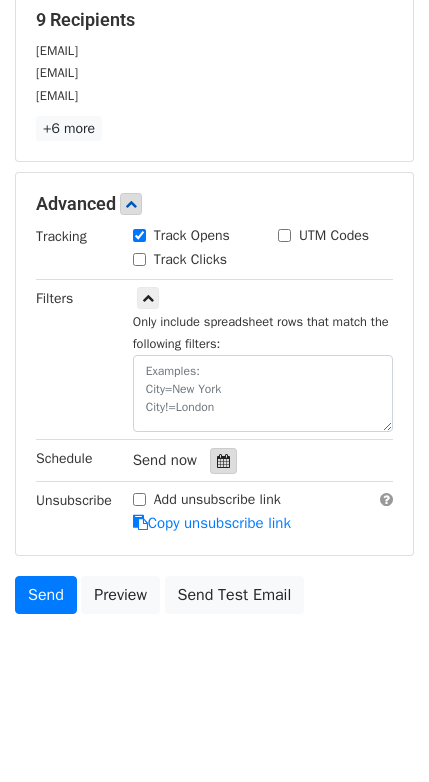 click at bounding box center (223, 461) 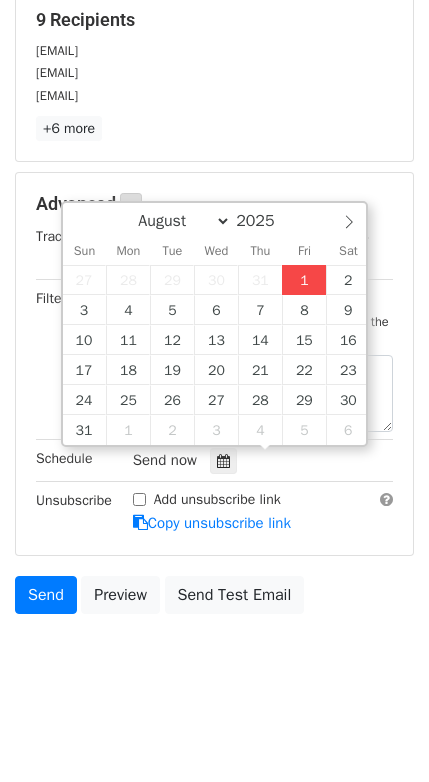 type on "2025-08-01 12:00" 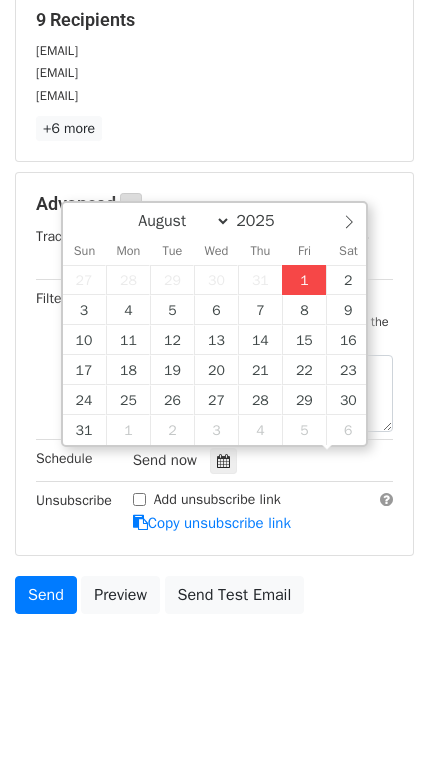 scroll, scrollTop: 1, scrollLeft: 0, axis: vertical 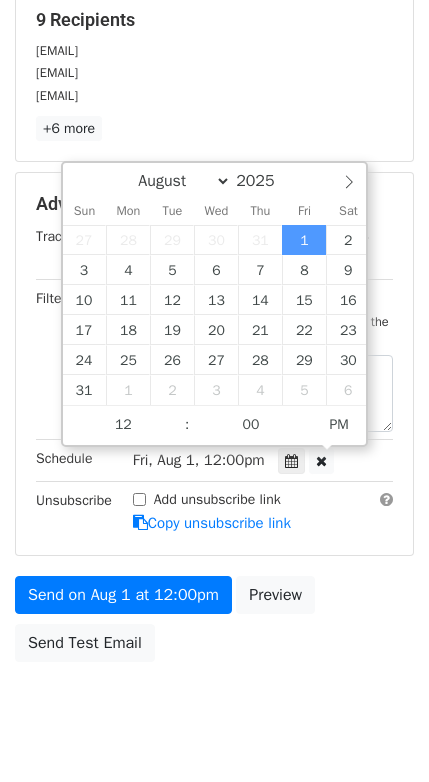 click on "Add unsubscribe link
Copy unsubscribe link" at bounding box center (263, 512) 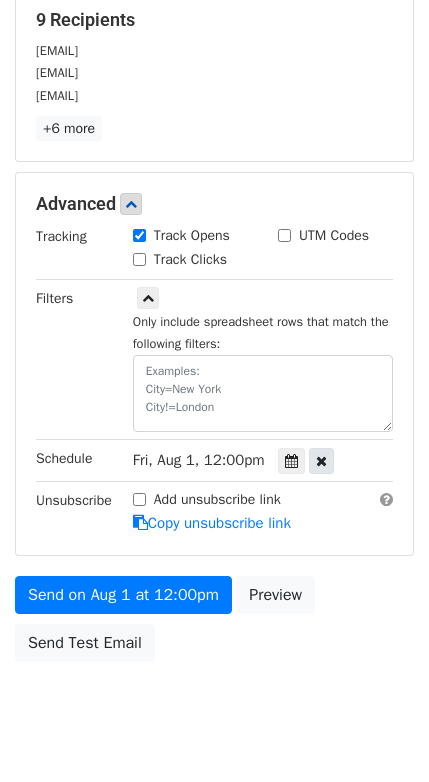 click at bounding box center [321, 461] 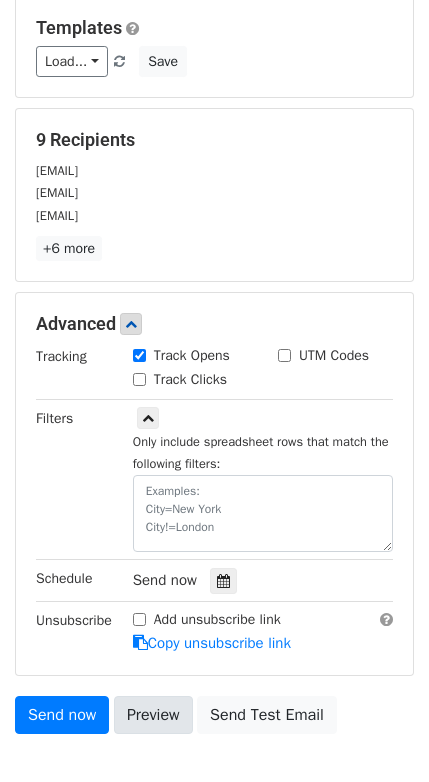 scroll, scrollTop: 392, scrollLeft: 0, axis: vertical 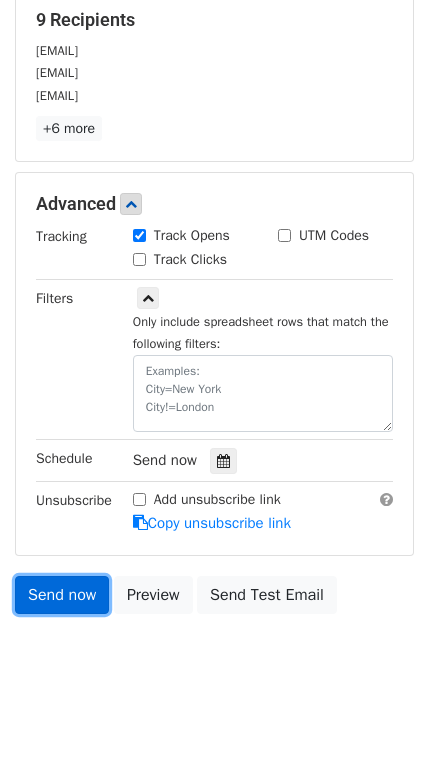 click on "Send now" at bounding box center [62, 595] 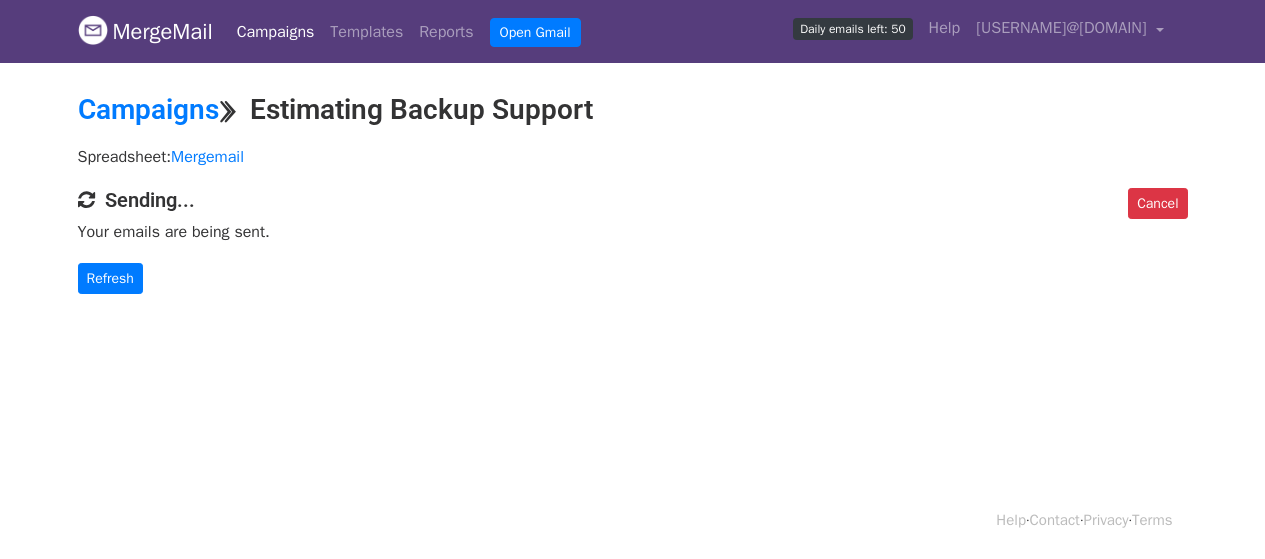 scroll, scrollTop: 0, scrollLeft: 0, axis: both 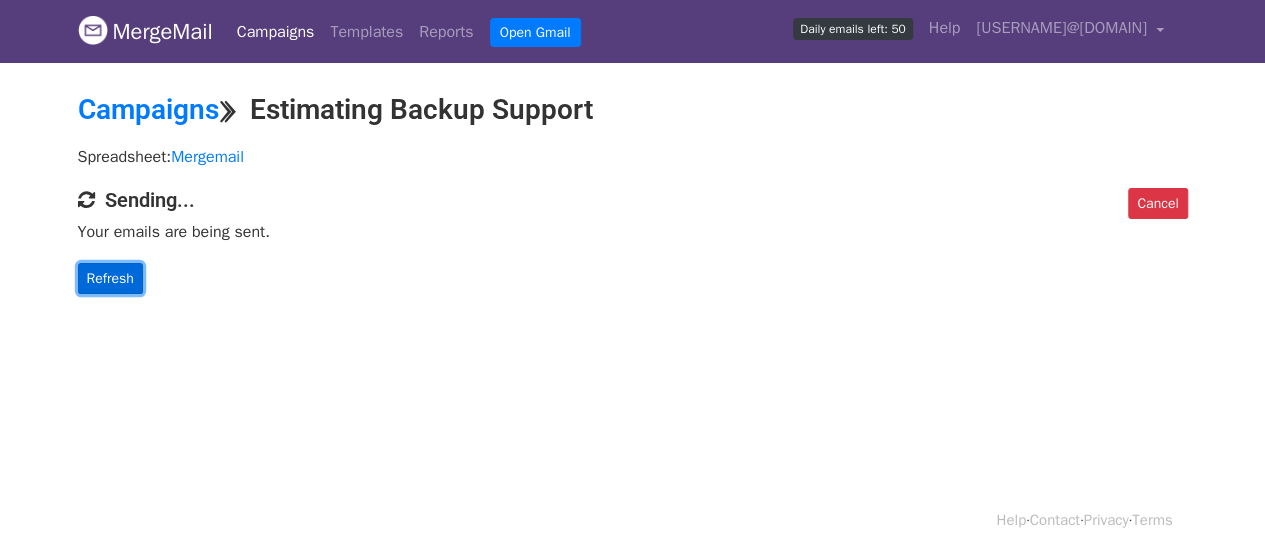 click on "Refresh" at bounding box center (110, 278) 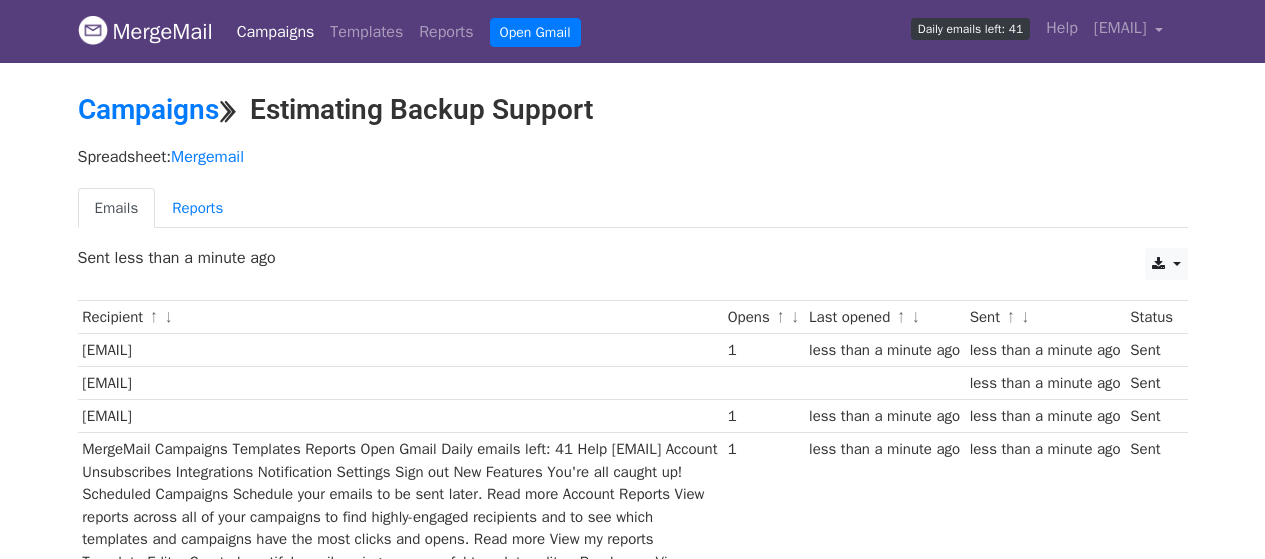 scroll, scrollTop: 0, scrollLeft: 0, axis: both 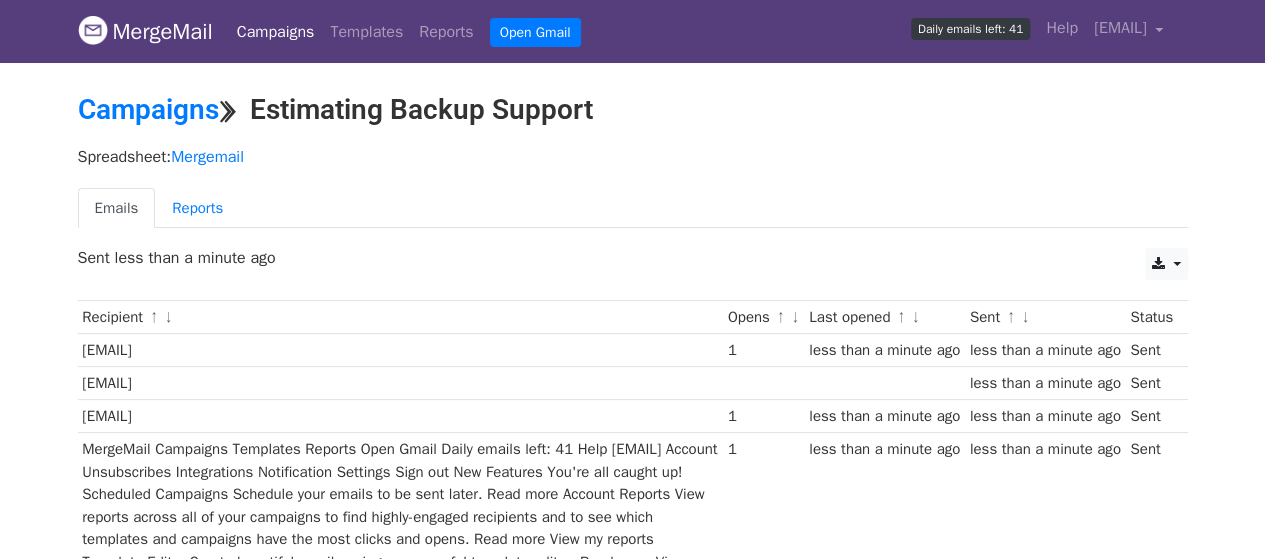 click on "MergeMail
Campaigns
Templates
Reports
Open Gmail
Daily emails left: 41
Help
ryaan.99estimators@gmail.com
Account
Unsubscribes
Integrations
Notification Settings
Sign out
New Features
You're all caught up!
Scheduled Campaigns
Schedule your emails to be sent later.
Read more
Account Reports
View reports across all of your campaigns to find highly-engaged recipients and to see which templates and campaigns have the most clicks and opens.
Read more
View my reports
Template Editor
Create beautiful emails using our powerful template editor.
Read more
View my templates
Campaigns
⟫
Estimating Backup Support
Spreadsheet:
Mergemail
Emails
Reports
CSV
Excel
Sent
less than a minute ago
Recipient
↑
↓" at bounding box center [632, 442] 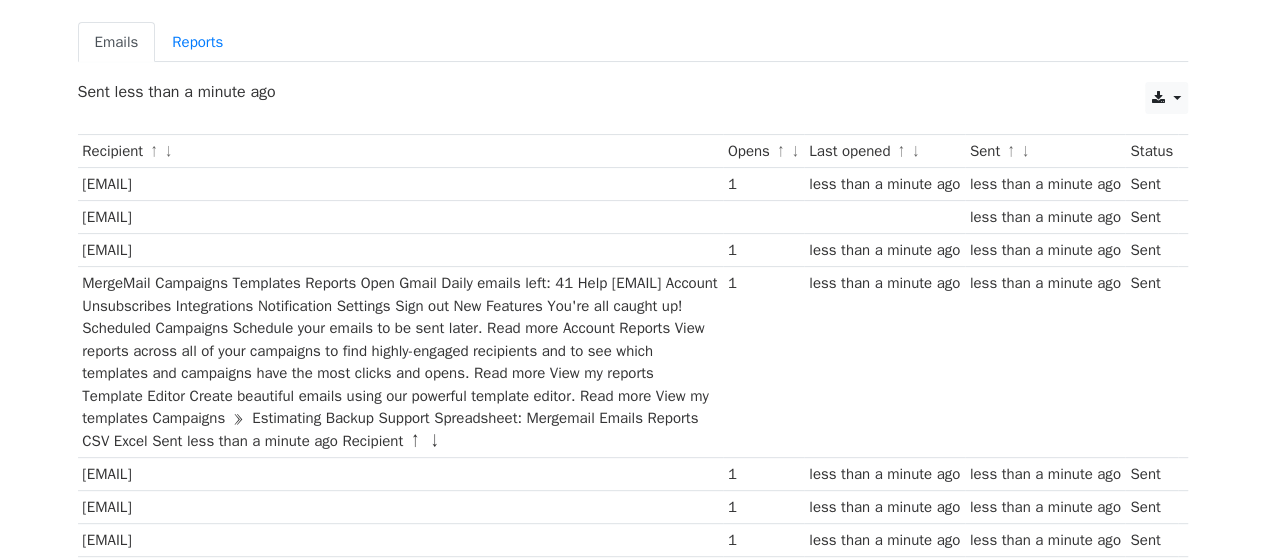 scroll, scrollTop: 0, scrollLeft: 0, axis: both 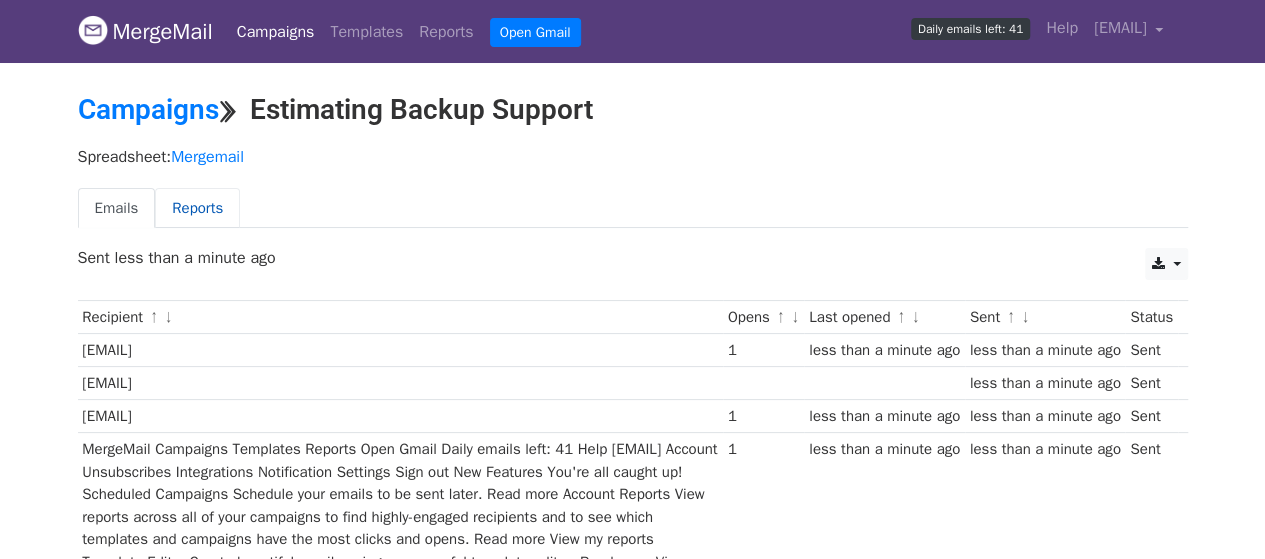 click on "Reports" at bounding box center (197, 208) 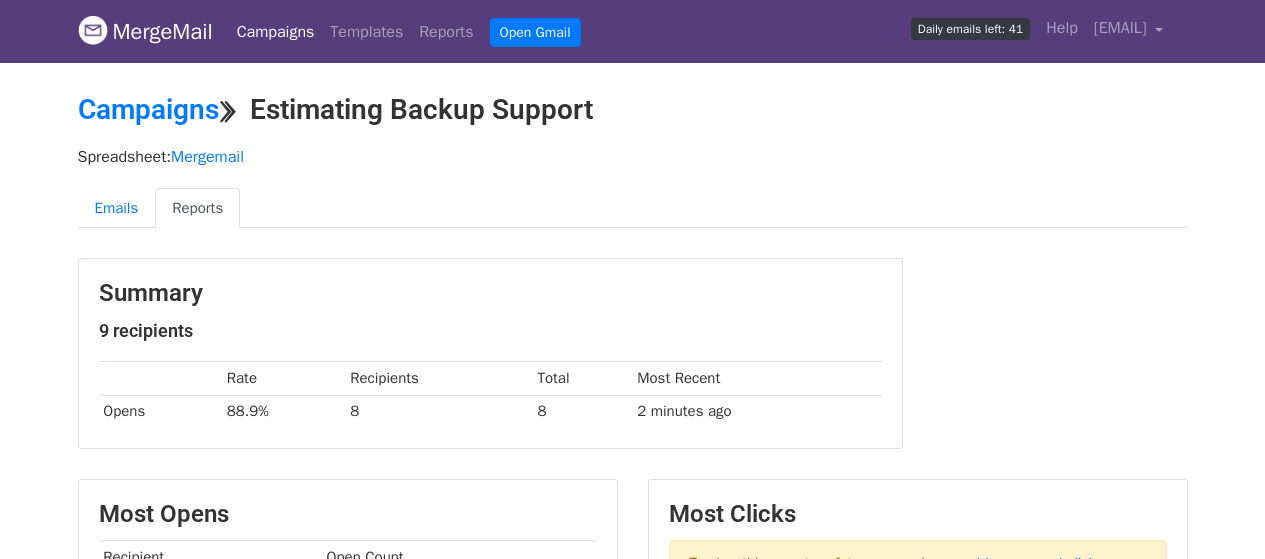 scroll, scrollTop: 0, scrollLeft: 0, axis: both 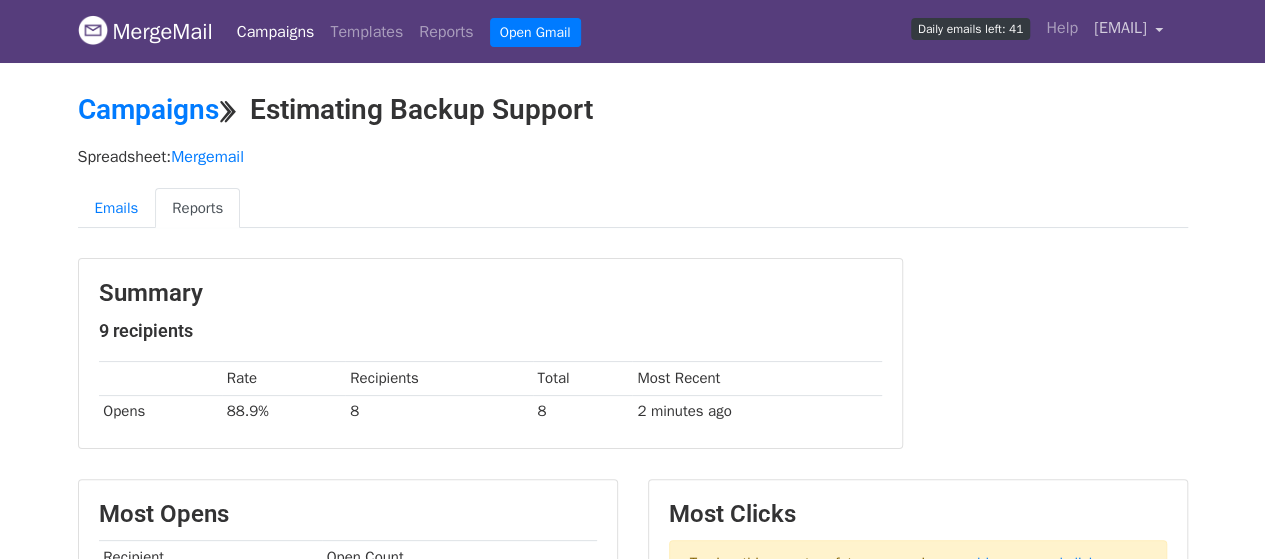 click on "[EMAIL]" at bounding box center (1129, 31) 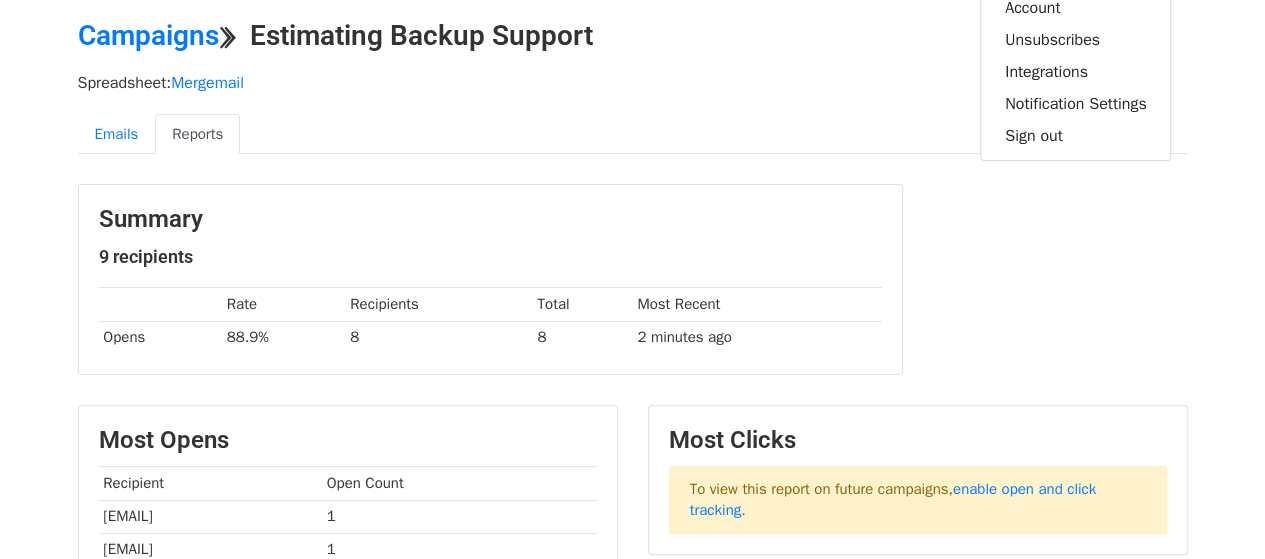 scroll, scrollTop: 0, scrollLeft: 0, axis: both 